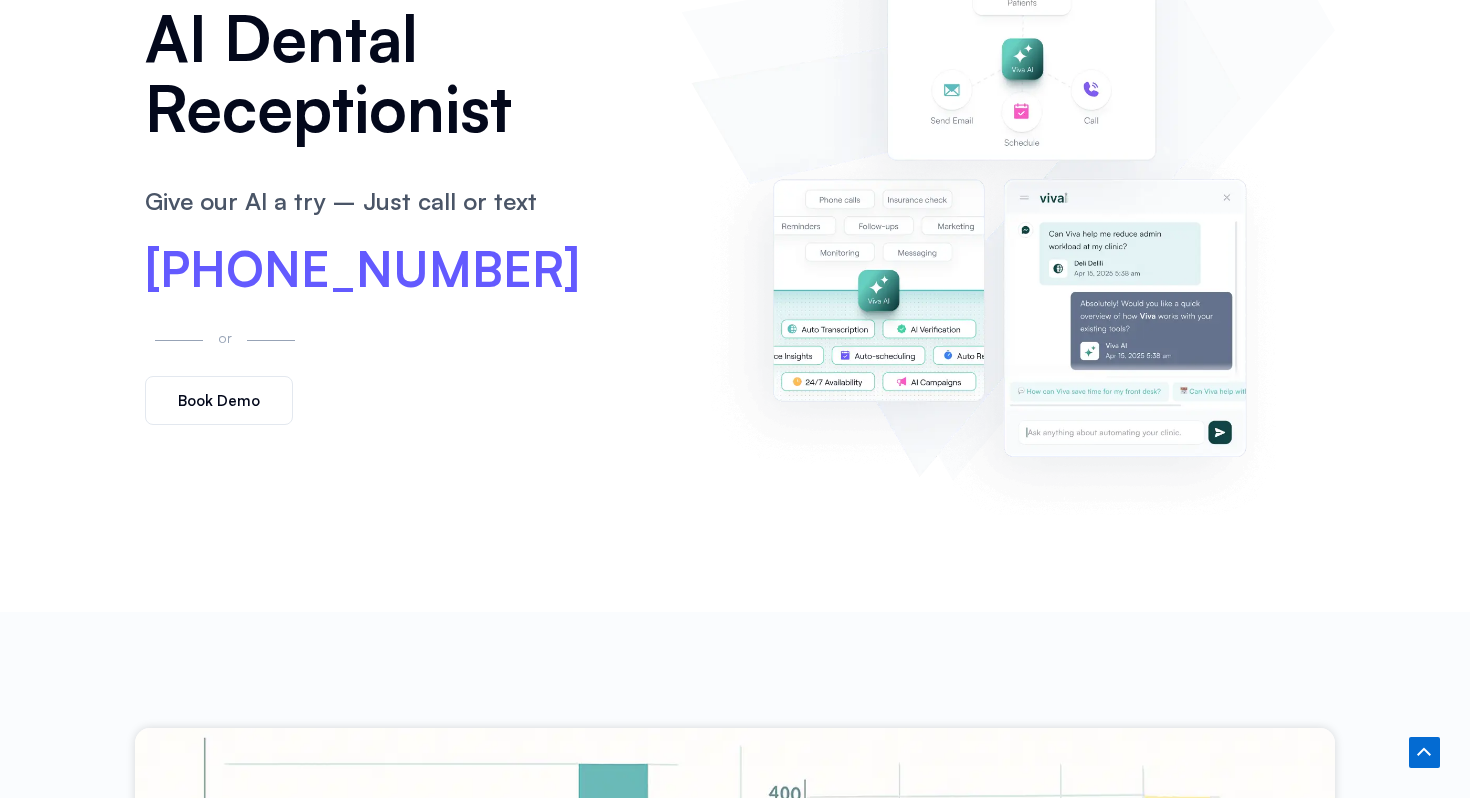 scroll, scrollTop: 0, scrollLeft: 0, axis: both 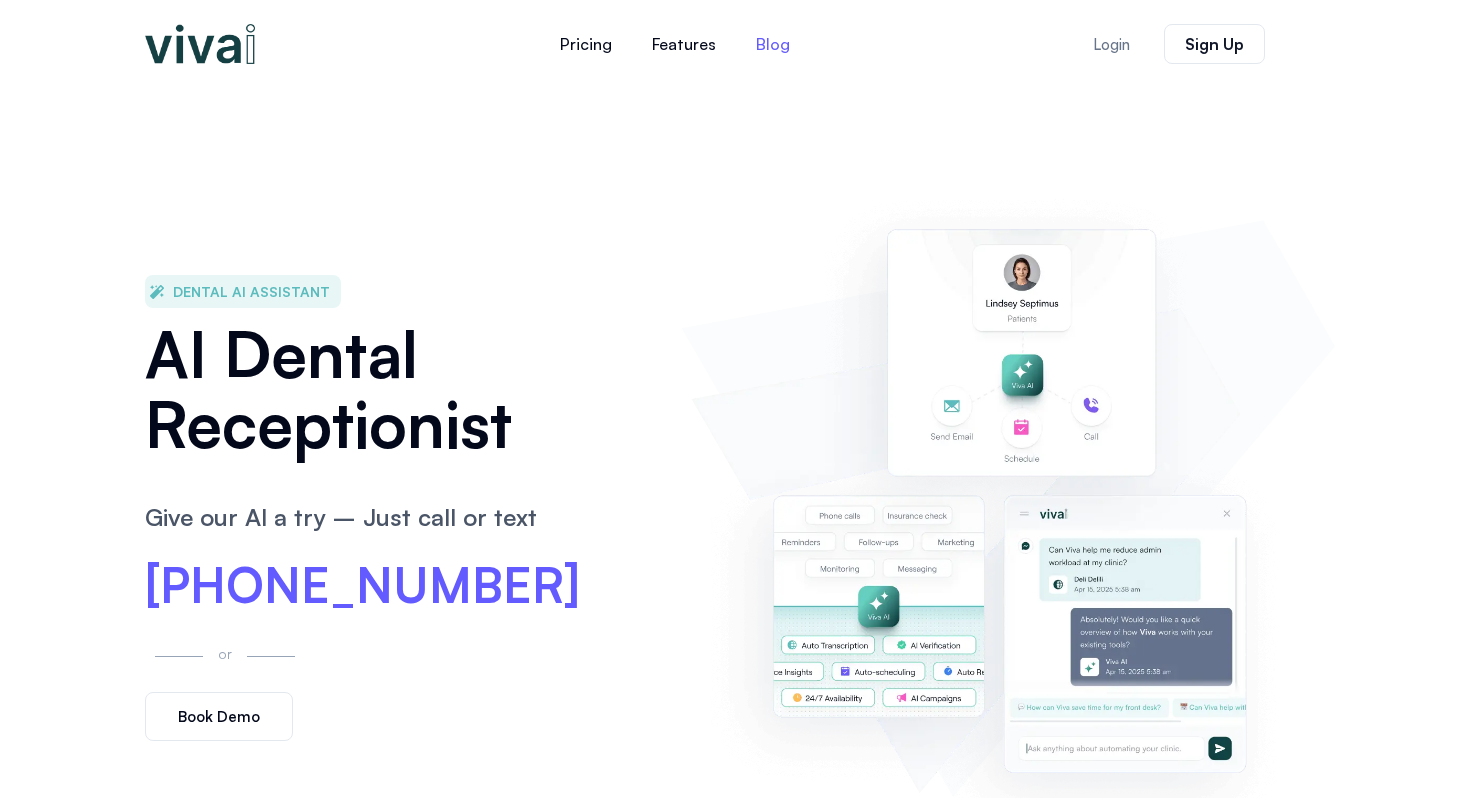 click on "Blog" 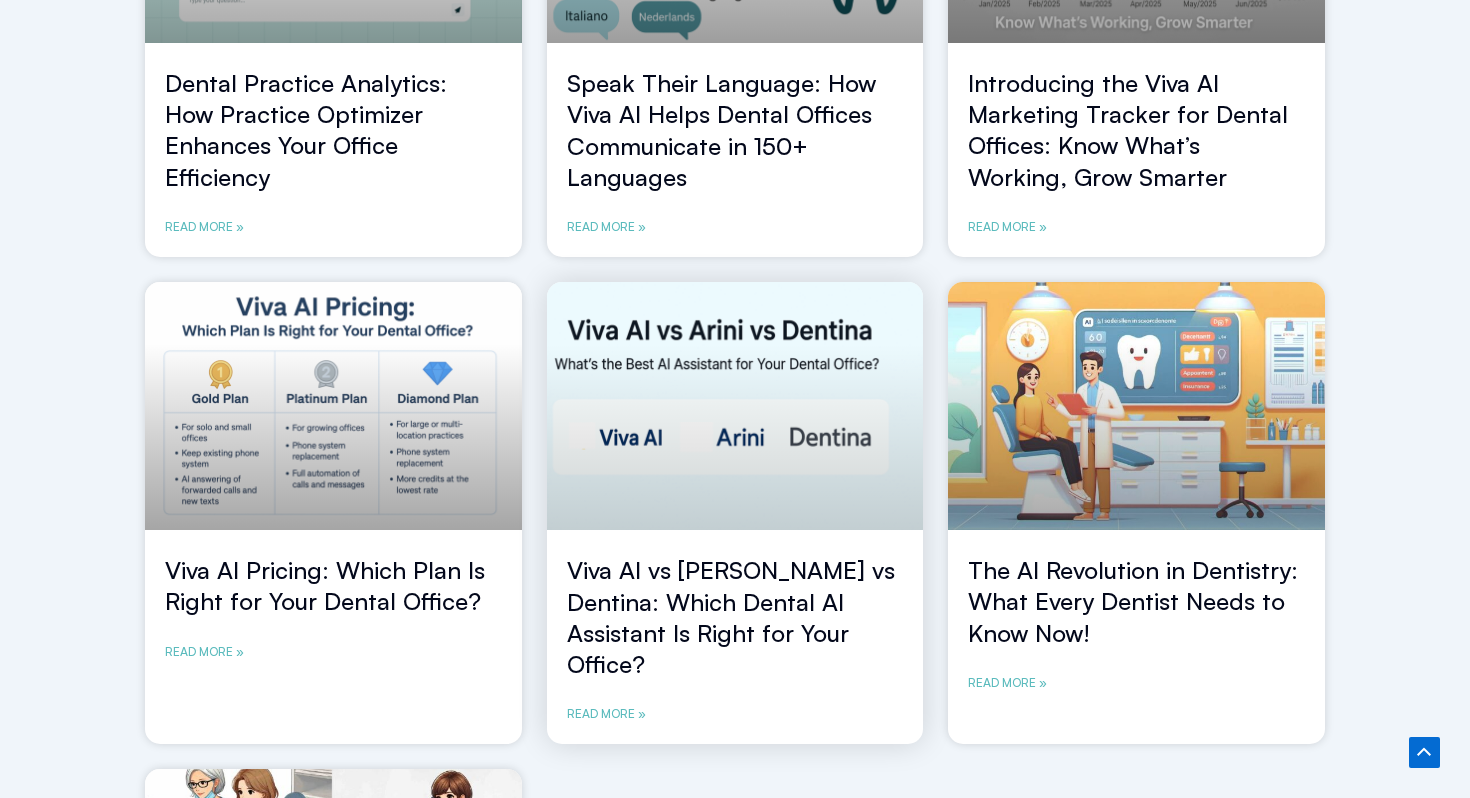 scroll, scrollTop: 1004, scrollLeft: 0, axis: vertical 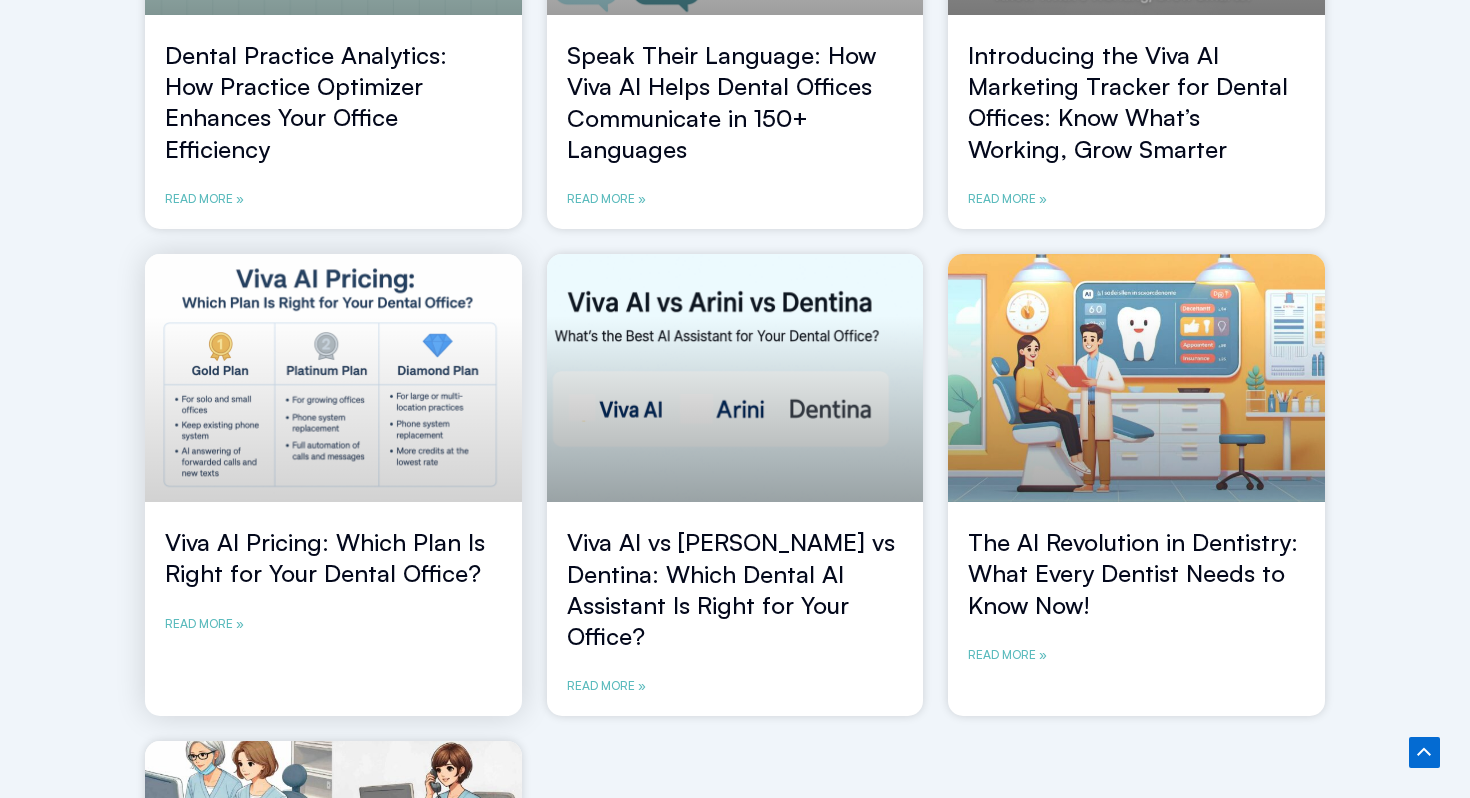 click at bounding box center [333, 378] 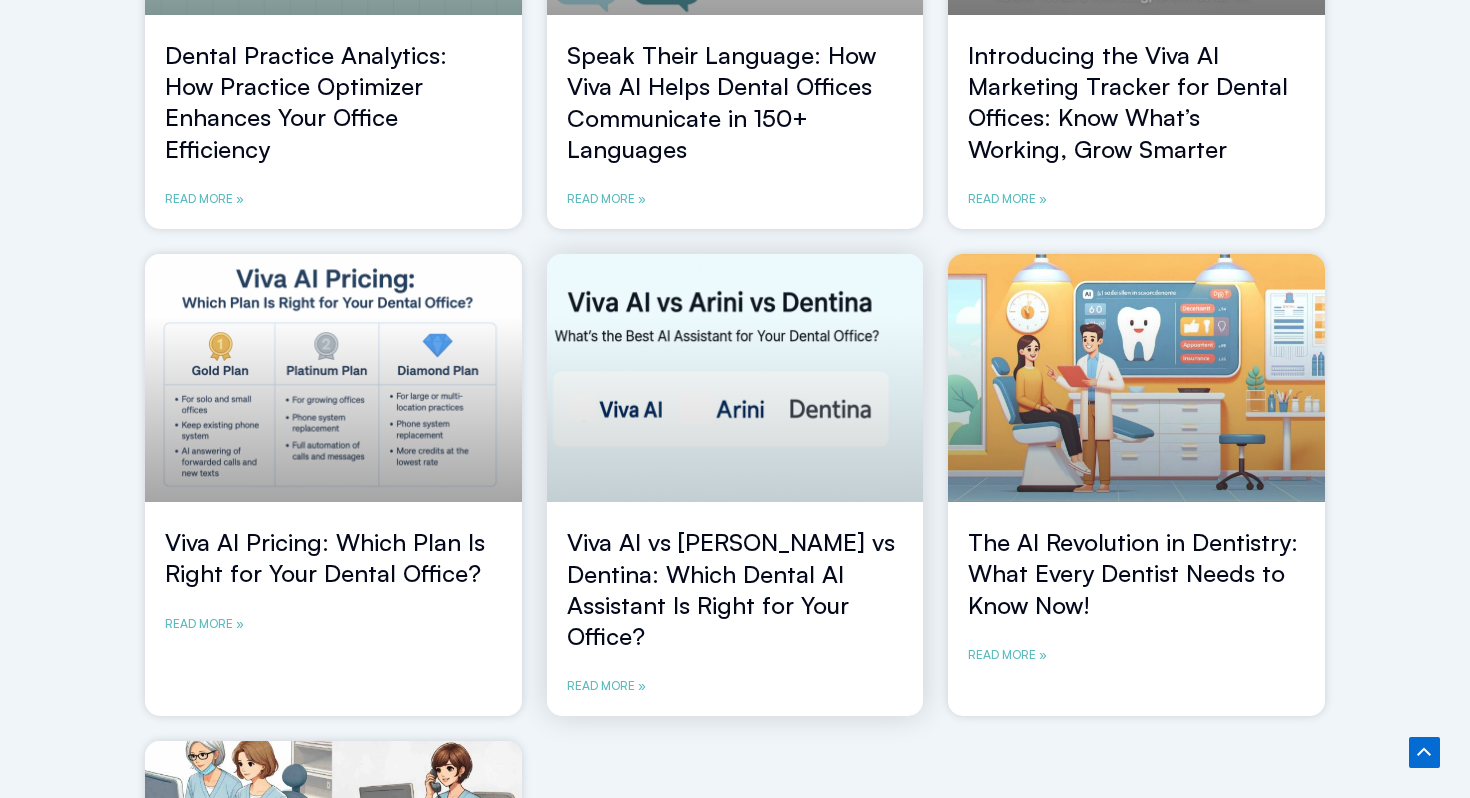 click at bounding box center [735, 378] 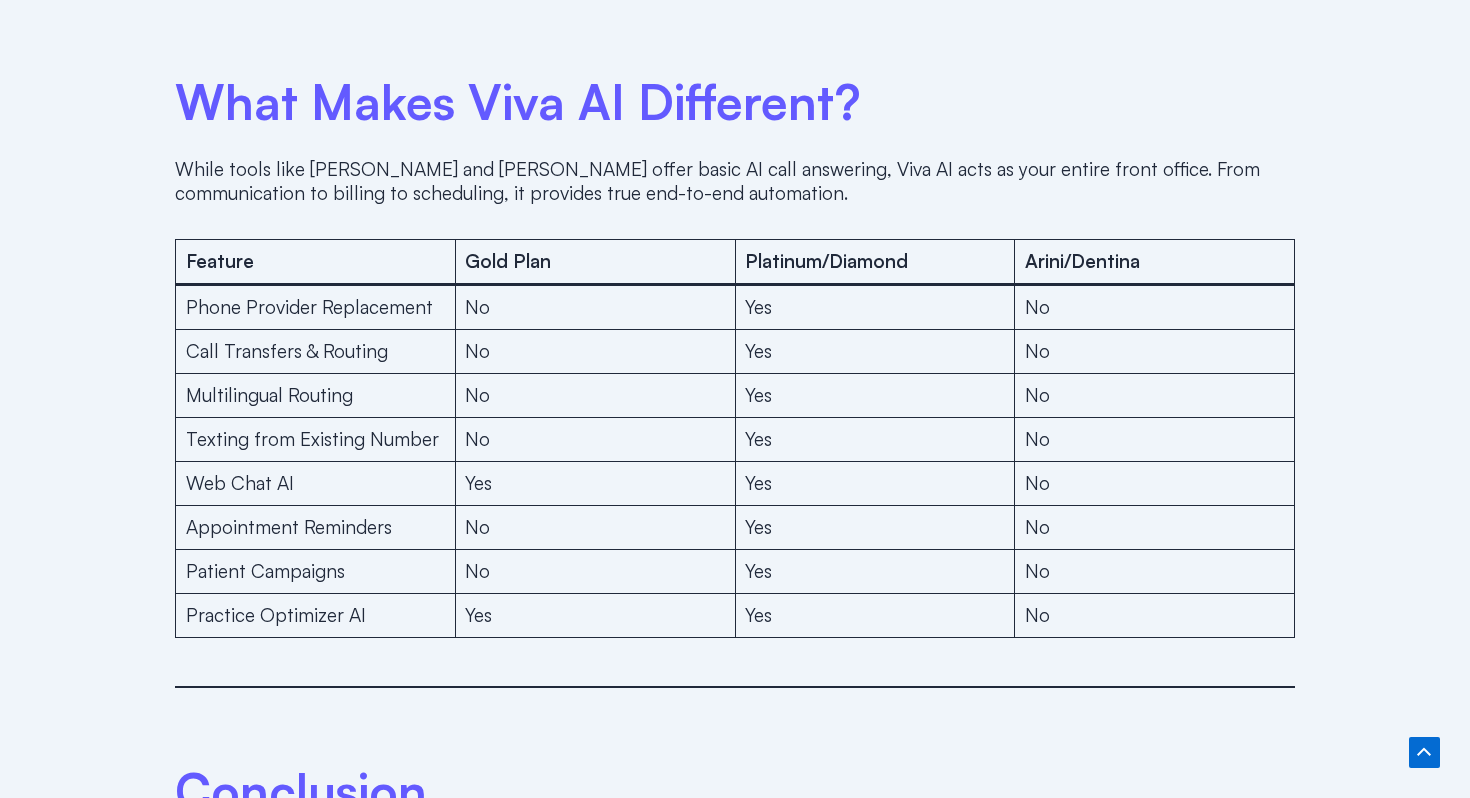 scroll, scrollTop: 4542, scrollLeft: 0, axis: vertical 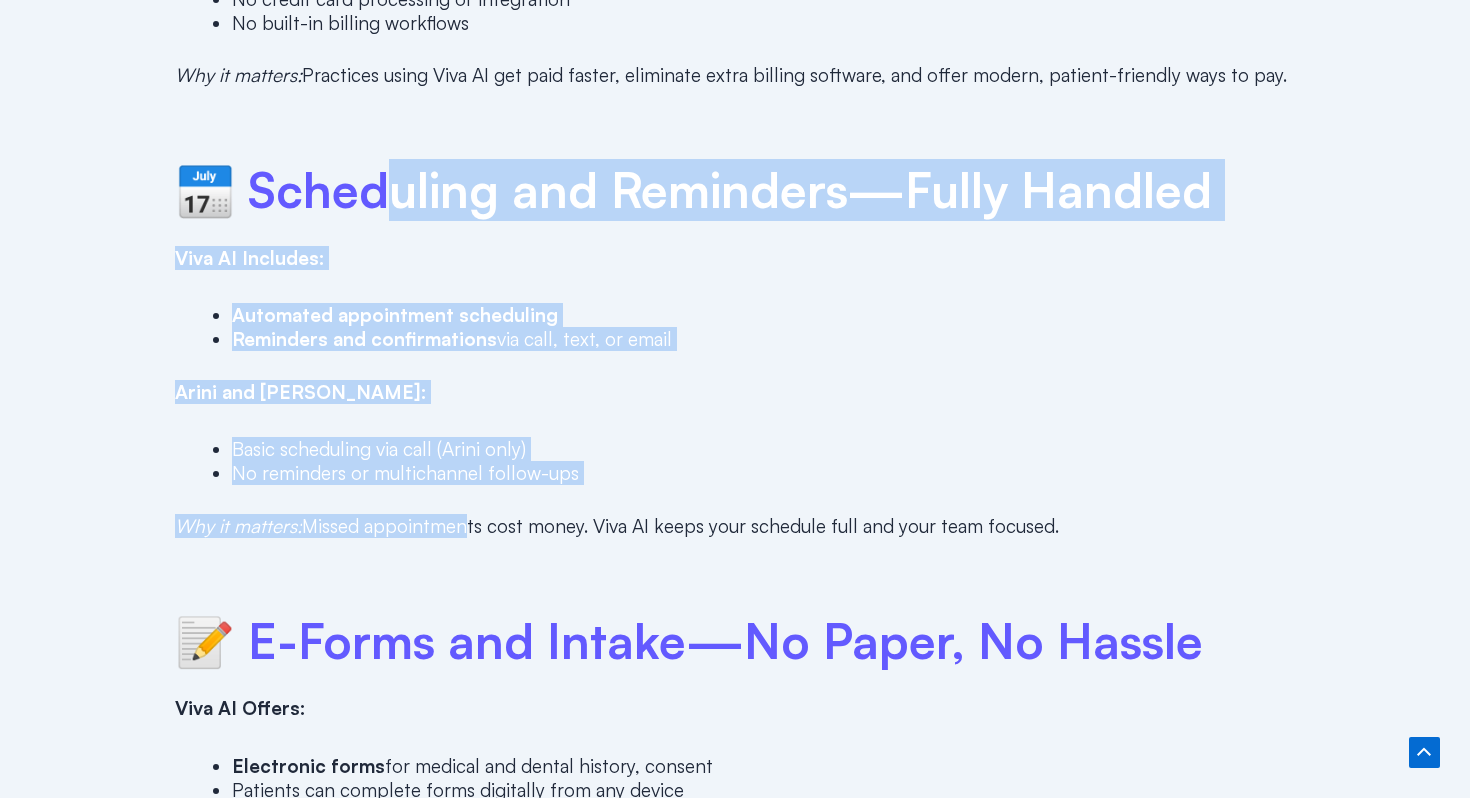 drag, startPoint x: 380, startPoint y: 202, endPoint x: 450, endPoint y: 523, distance: 328.54376 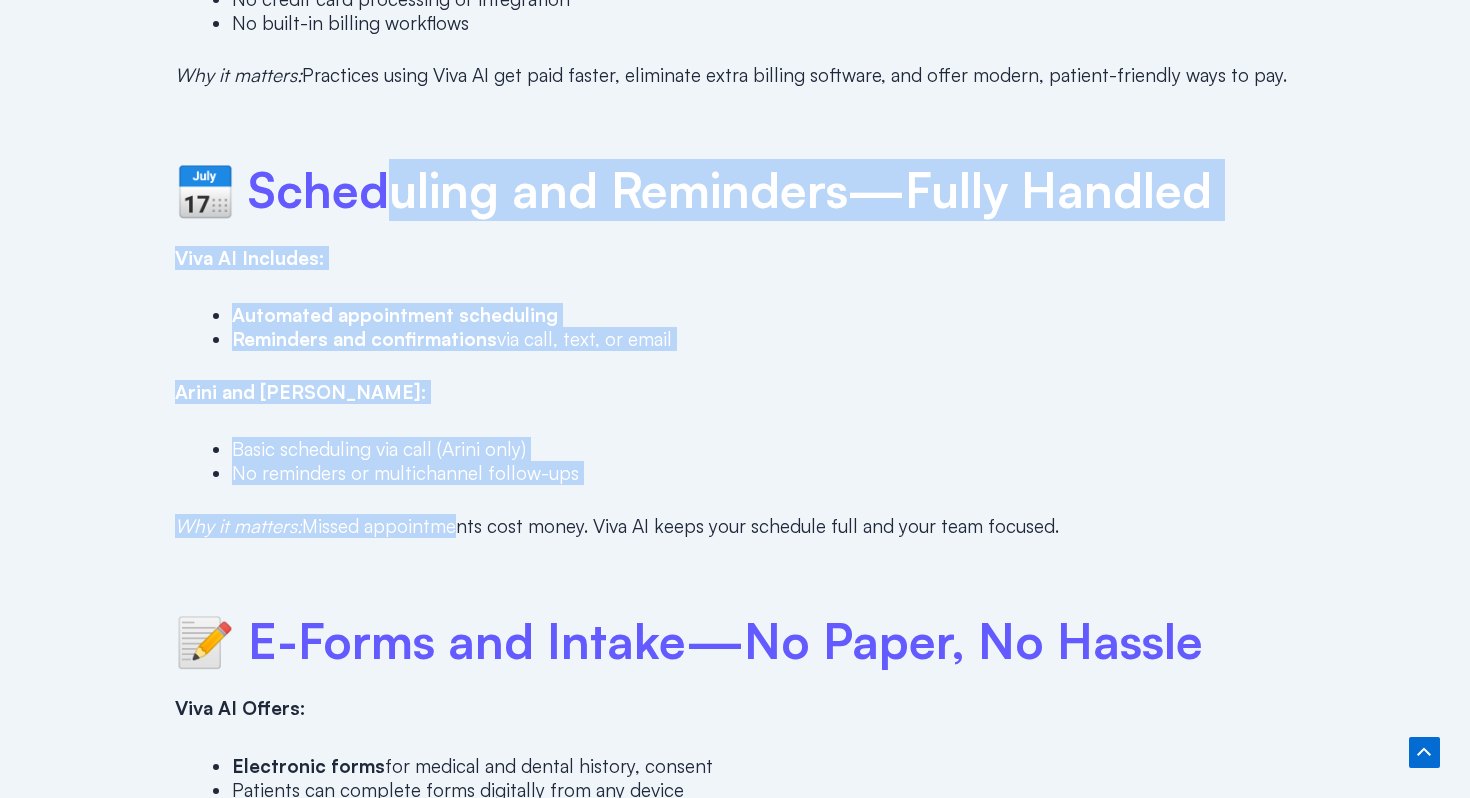 click on "Why it matters:  Missed appointments cost money. Viva AI keeps your schedule full and your team focused." at bounding box center (735, 526) 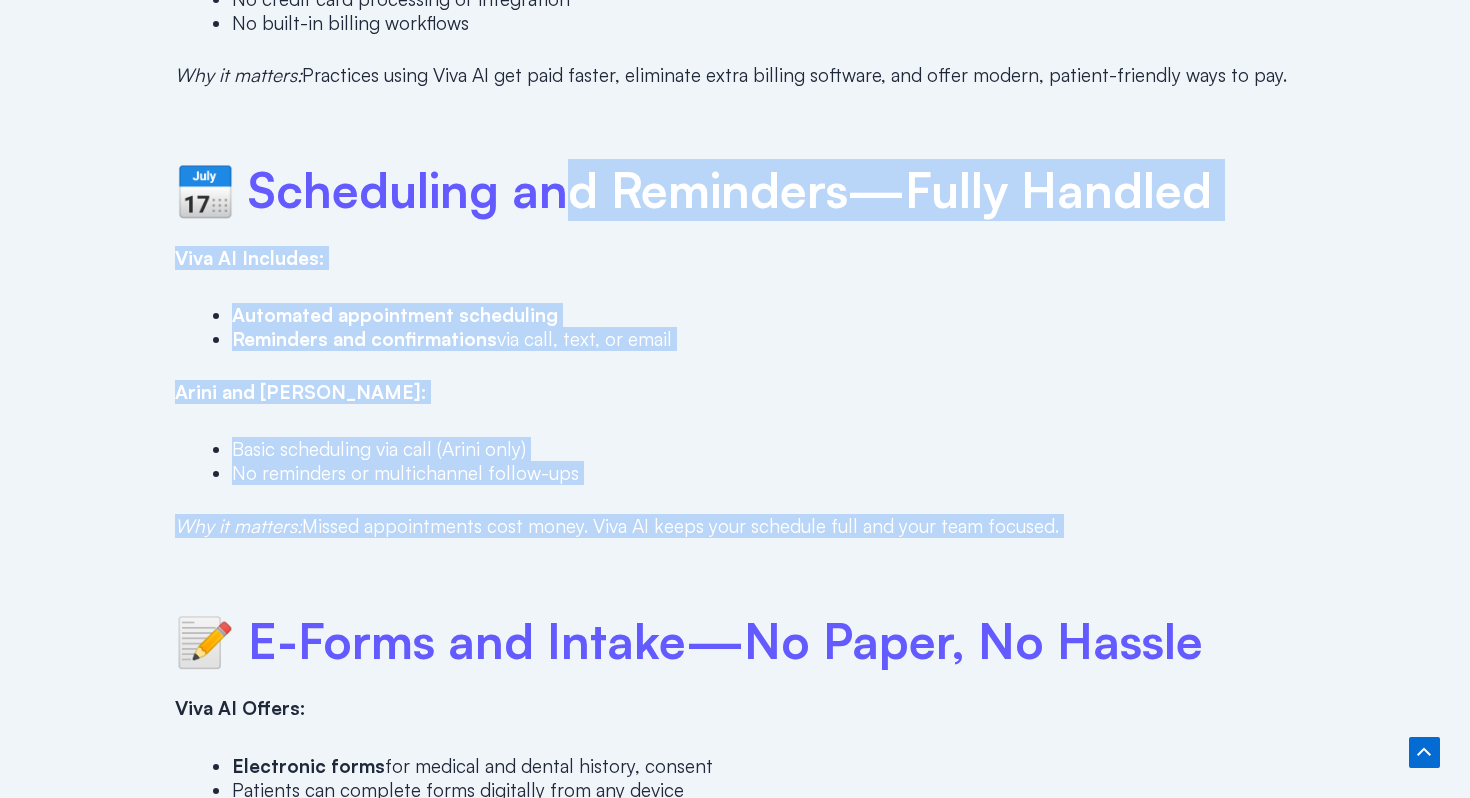 drag, startPoint x: 668, startPoint y: 539, endPoint x: 563, endPoint y: 167, distance: 386.5346 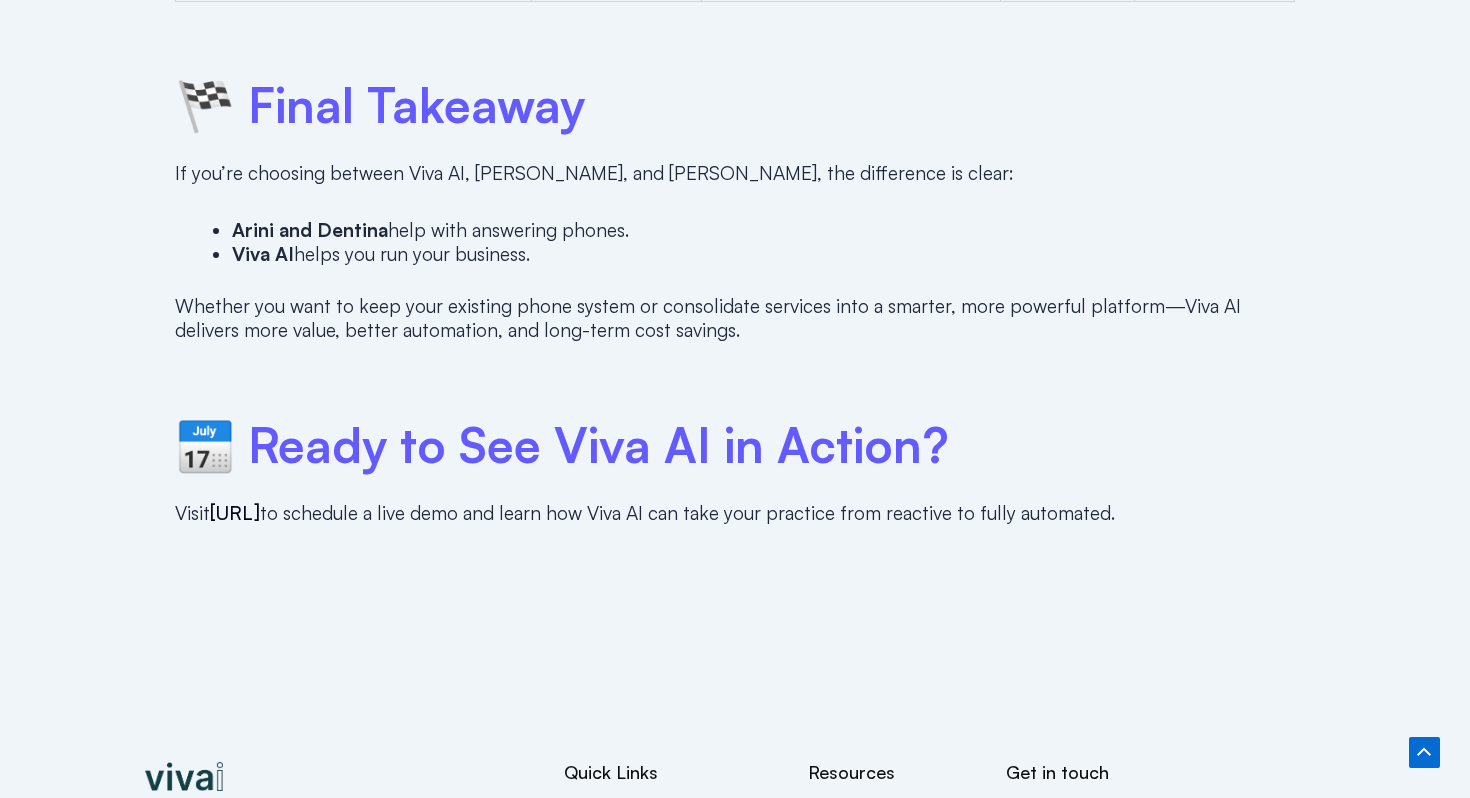 scroll, scrollTop: 5525, scrollLeft: 0, axis: vertical 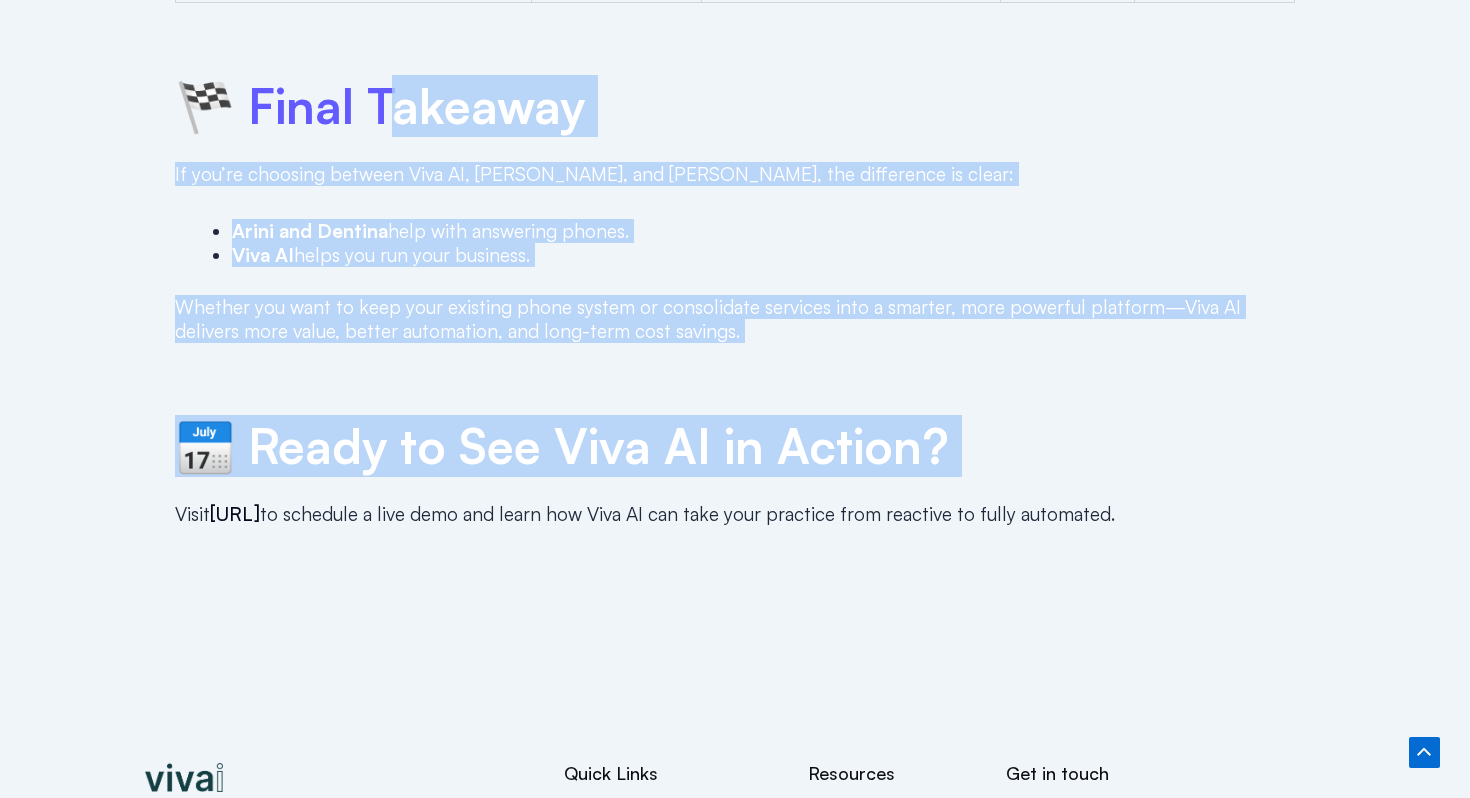 drag, startPoint x: 374, startPoint y: 118, endPoint x: 758, endPoint y: 490, distance: 534.6401 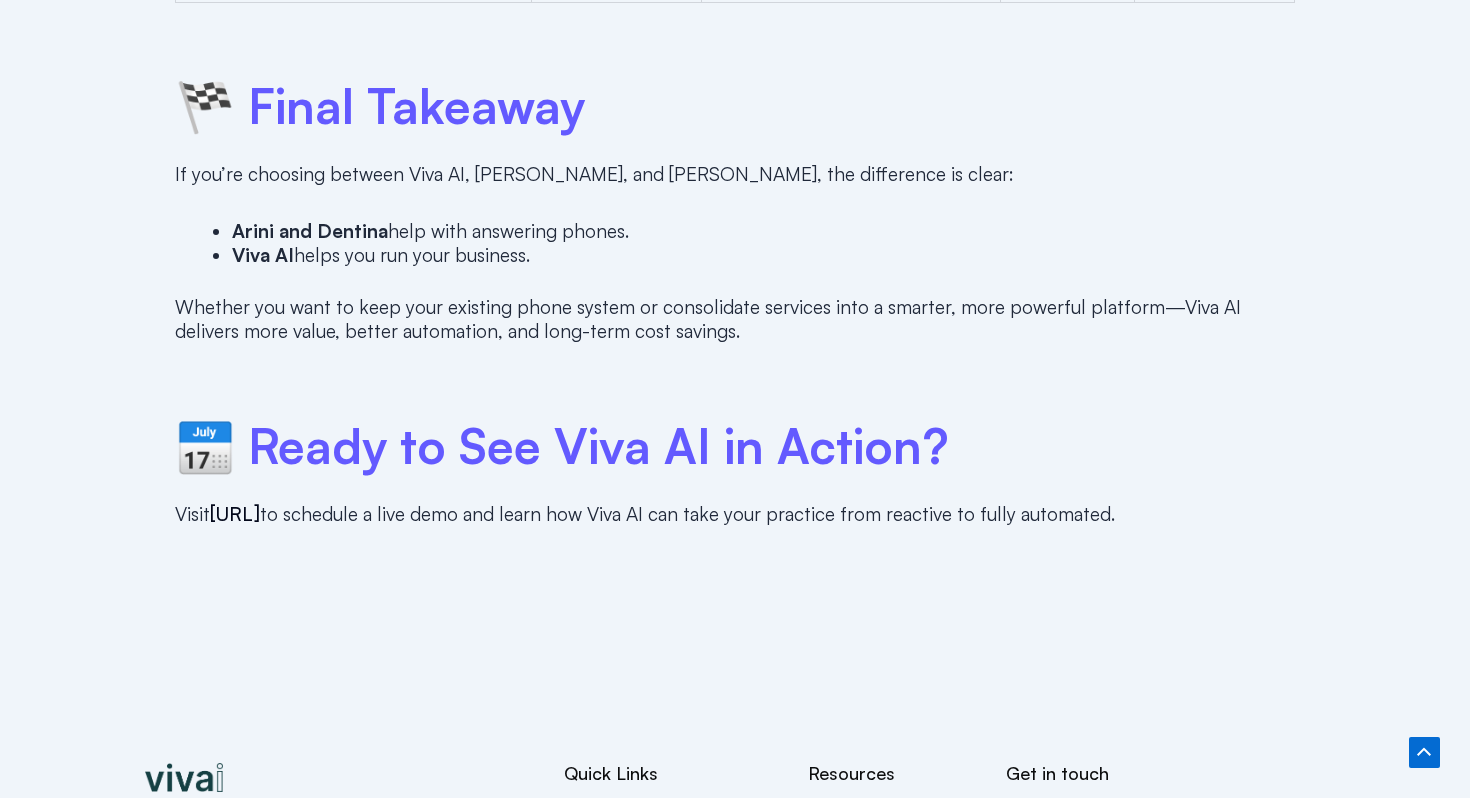 click on "Viva AI vs Arini vs Dentina: What’s the Best AI Assistant for Your Dental Office?
If you’re a dental office owner searching for the best AI receptionist solution, comparing  Viva AI ,  Arini , and  Dentina  is essential. While they all promise to automate front-desk communication, the reality is that  only one of them—Viva AI—goes beyond answering calls to actually running your front office .
In this post, we’ll compare all three platforms based on real capabilities—not marketing fluff—so you can choose the best AI assistant for your practice.
What Is Viva AI?
Viva AI  is a powerful, all-in-one platform designed to automate dental front-office operations. Unlike simple AI receptionists like Arini and Dentina, Viva AI is not limited to answering calls—it  acts as your receptionist, your office manager, and even your communications and payments system .
With Viva AI, dental practices can:
Automate scheduling, payments, reminders, and forms" at bounding box center [735, -1906] 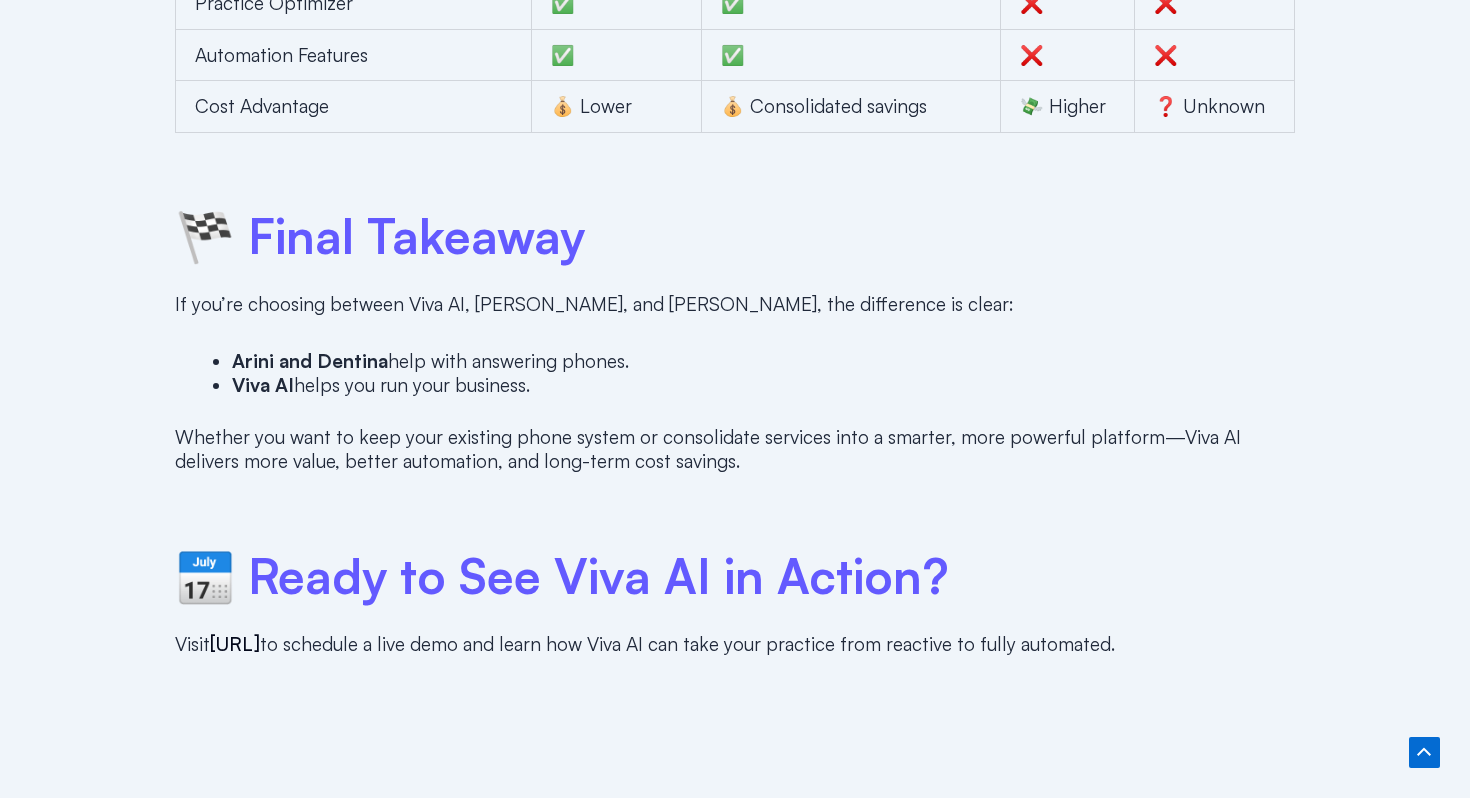 scroll, scrollTop: 5497, scrollLeft: 0, axis: vertical 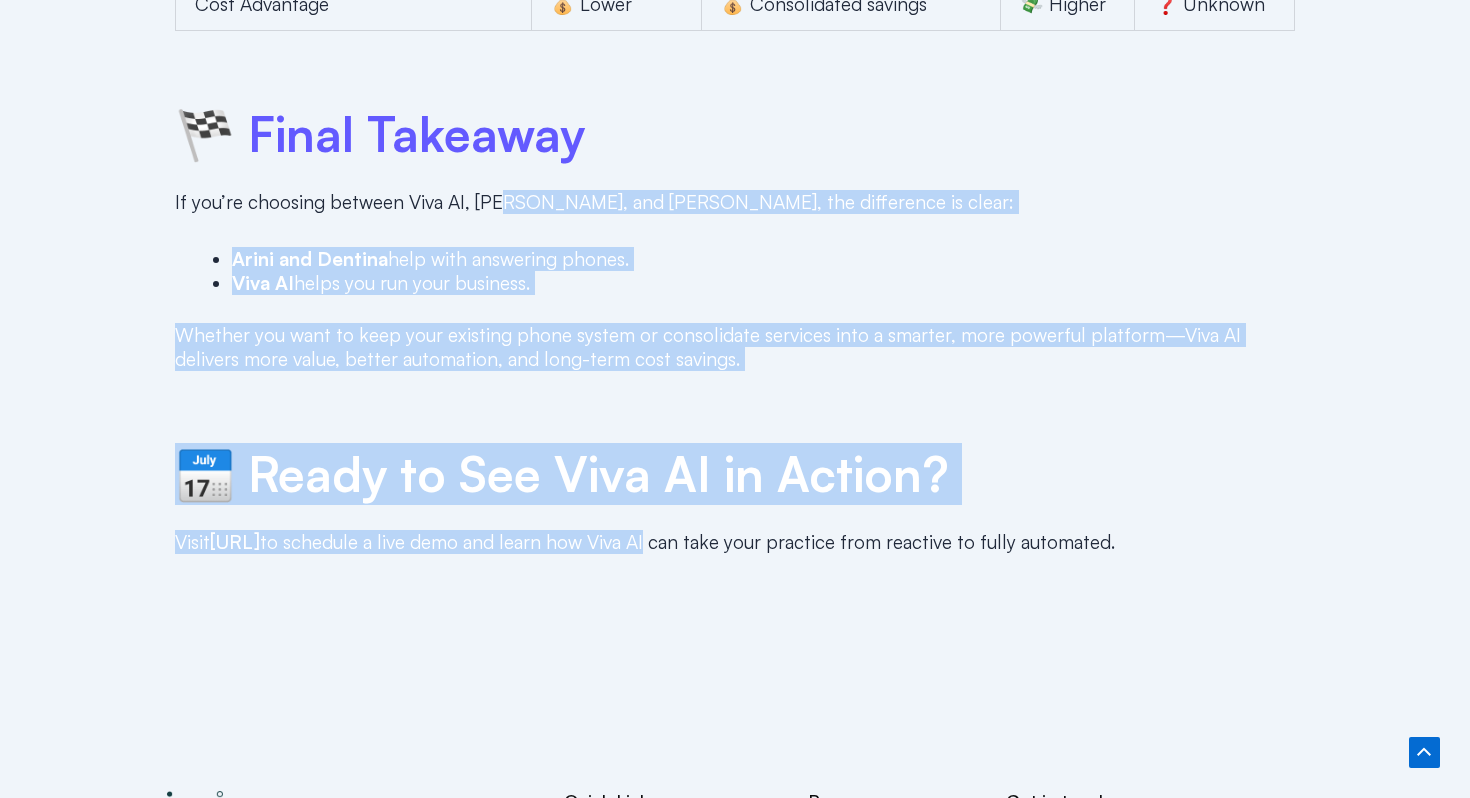 drag, startPoint x: 678, startPoint y: 540, endPoint x: 491, endPoint y: 185, distance: 401.24057 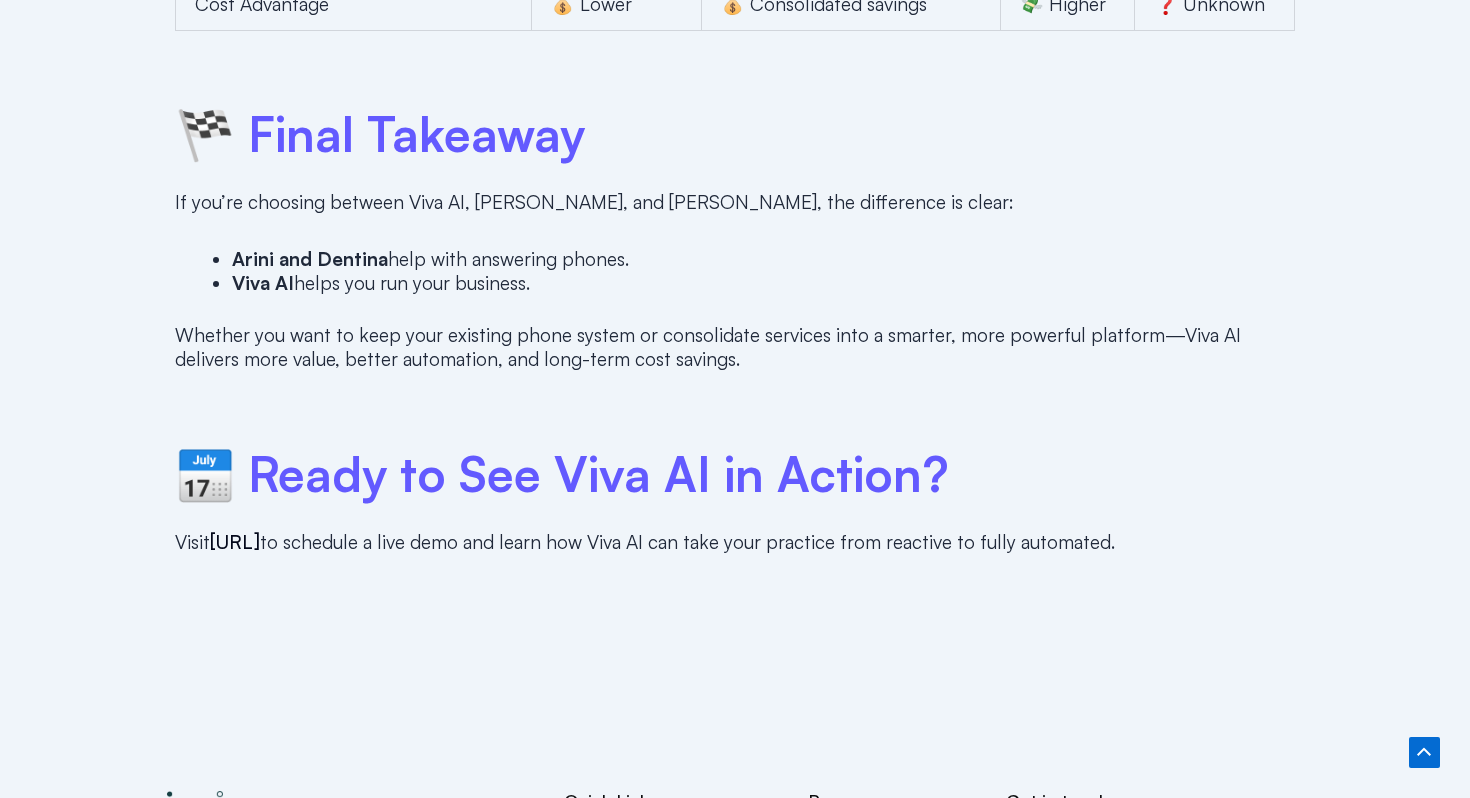 click on "Viva AI vs Arini vs Dentina: What’s the Best AI Assistant for Your Dental Office?
If you’re a dental office owner searching for the best AI receptionist solution, comparing  Viva AI ,  Arini , and  Dentina  is essential. While they all promise to automate front-desk communication, the reality is that  only one of them—Viva AI—goes beyond answering calls to actually running your front office .
In this post, we’ll compare all three platforms based on real capabilities—not marketing fluff—so you can choose the best AI assistant for your practice.
What Is Viva AI?
Viva AI  is a powerful, all-in-one platform designed to automate dental front-office operations. Unlike simple AI receptionists like Arini and Dentina, Viva AI is not limited to answering calls—it  acts as your receptionist, your office manager, and even your communications and payments system .
With Viva AI, dental practices can:
Automate scheduling, payments, reminders, and forms" at bounding box center [735, -1878] 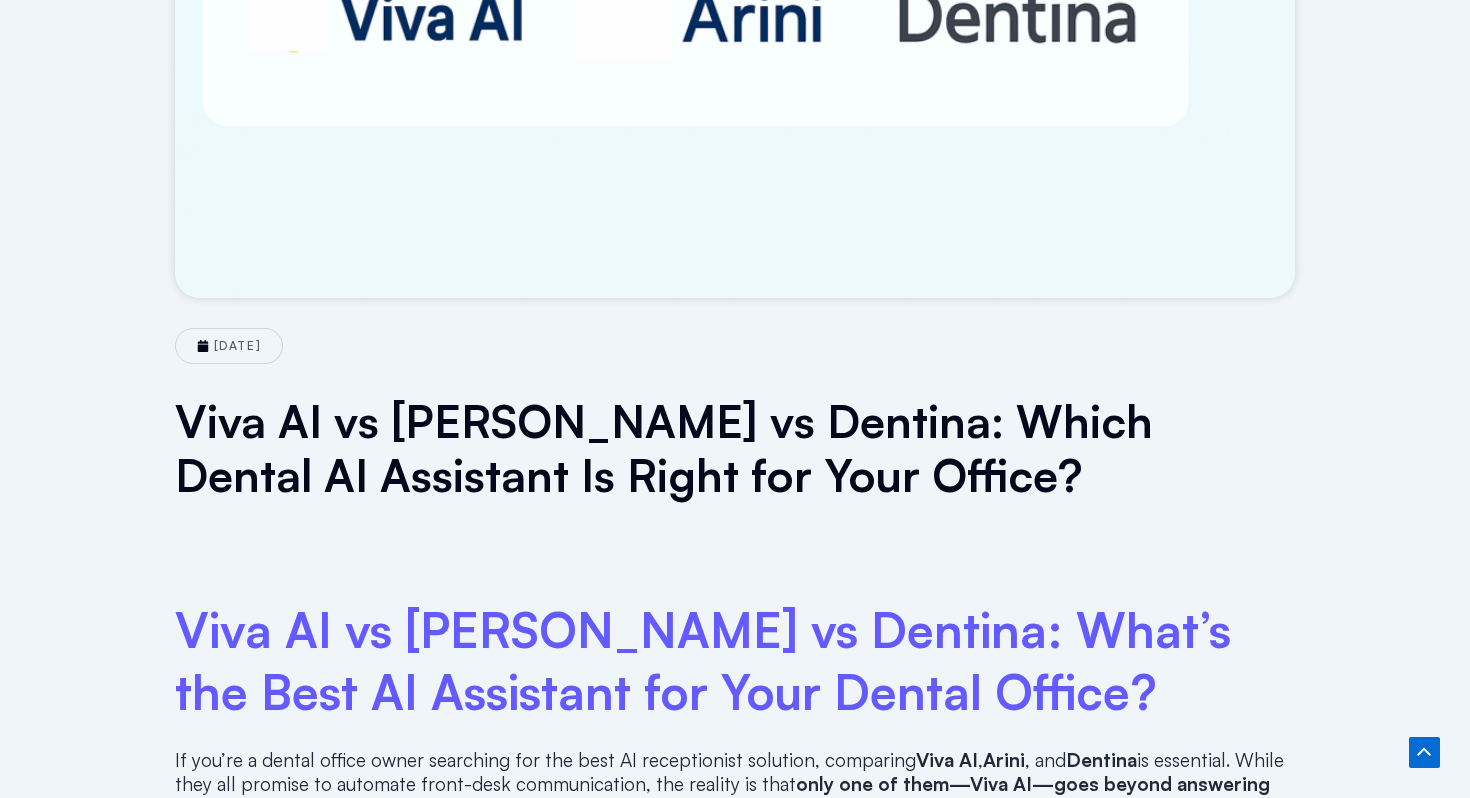 scroll, scrollTop: 0, scrollLeft: 0, axis: both 